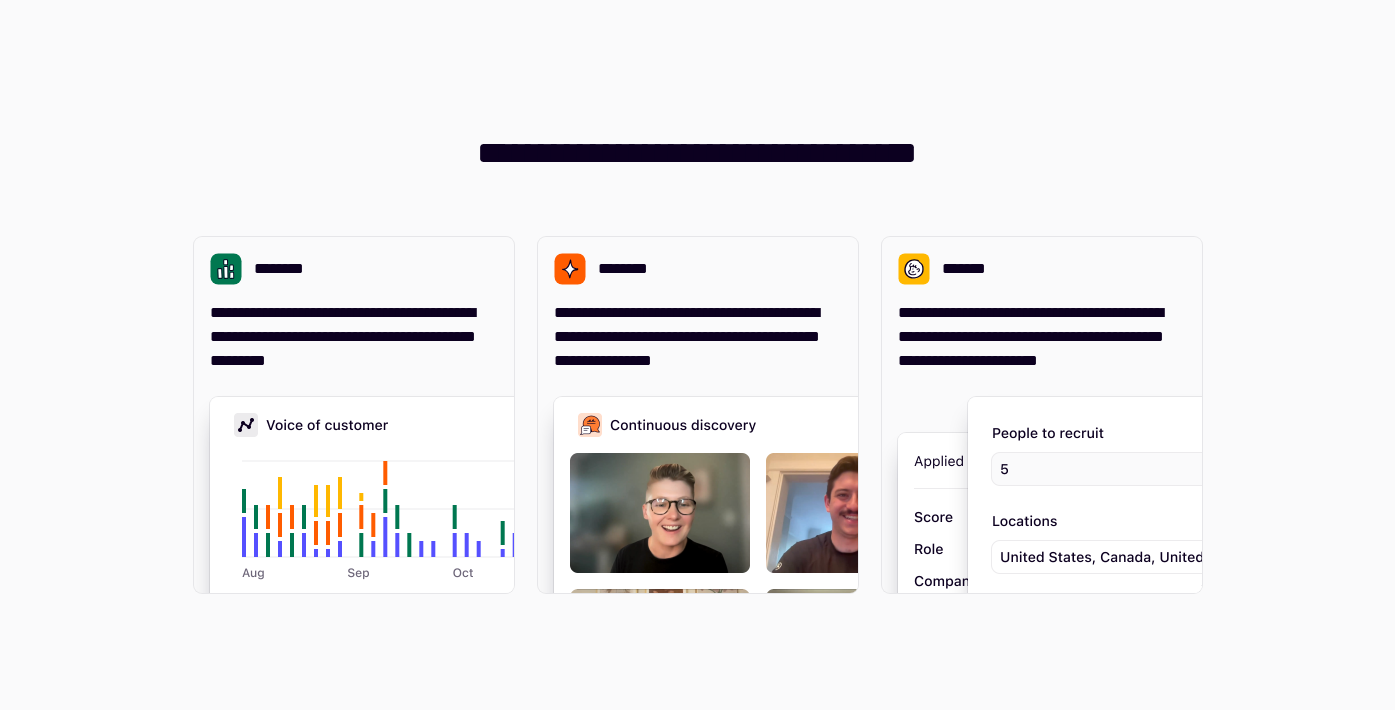 scroll, scrollTop: 0, scrollLeft: 0, axis: both 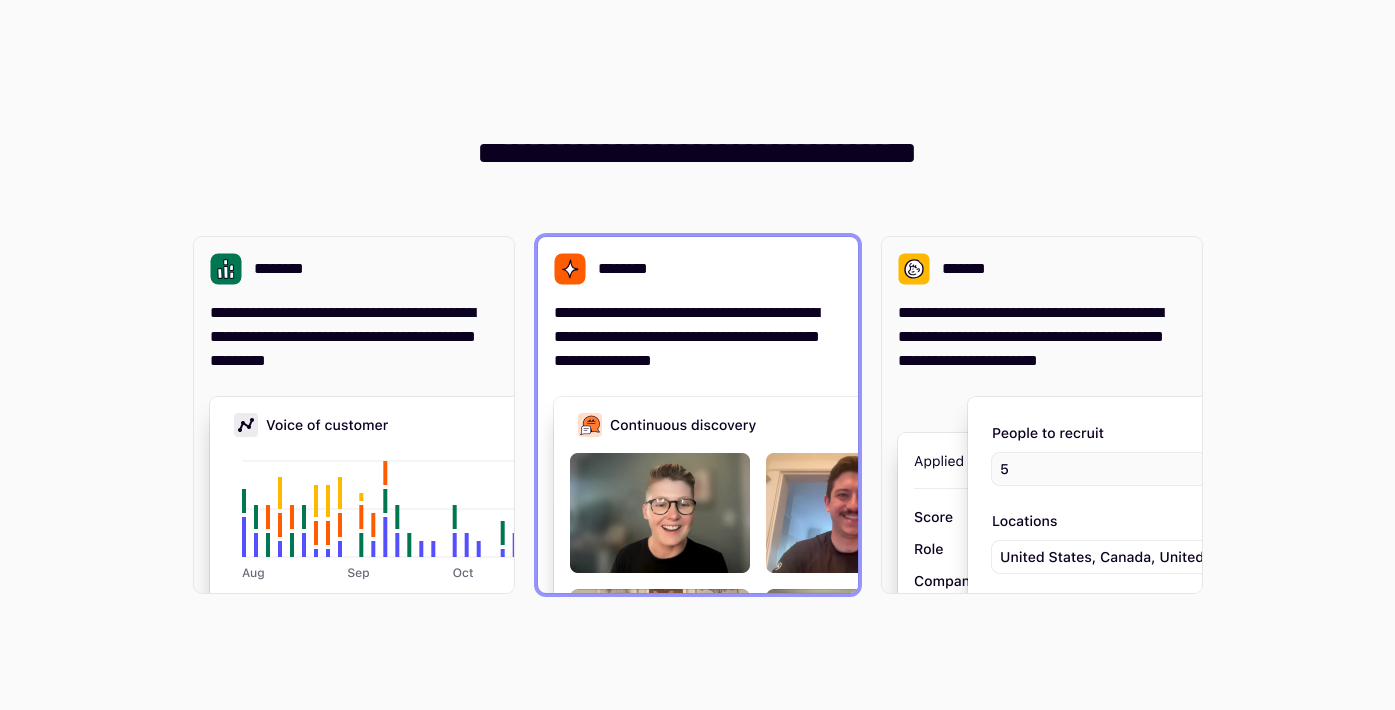 click on "**********" at bounding box center (698, 337) 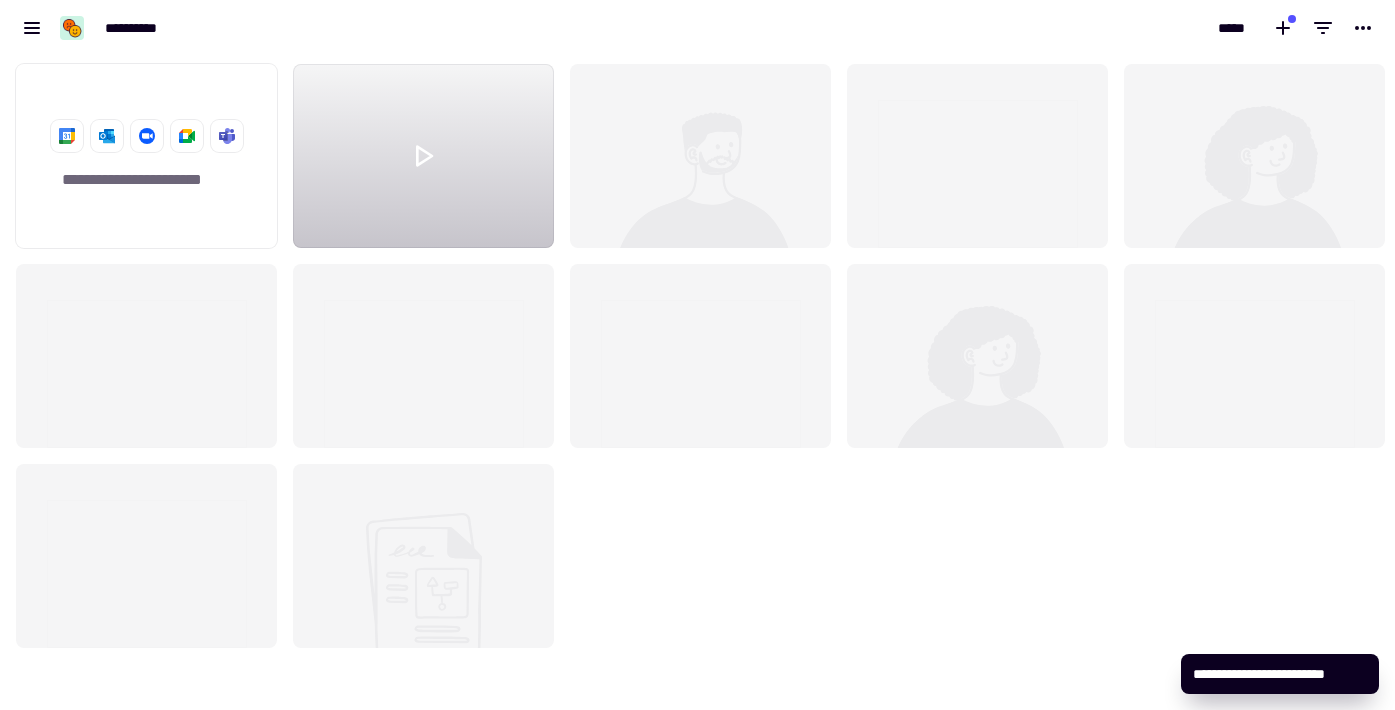 scroll, scrollTop: 16, scrollLeft: 16, axis: both 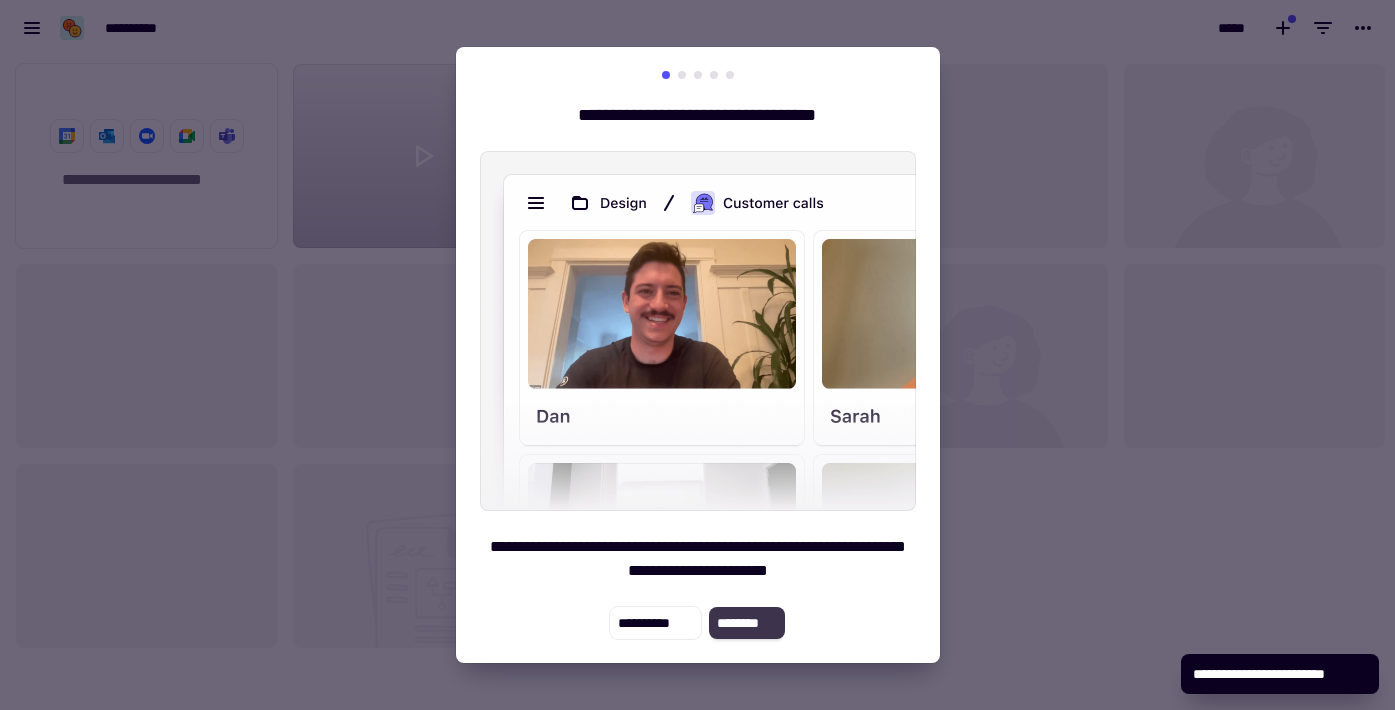 click on "********" 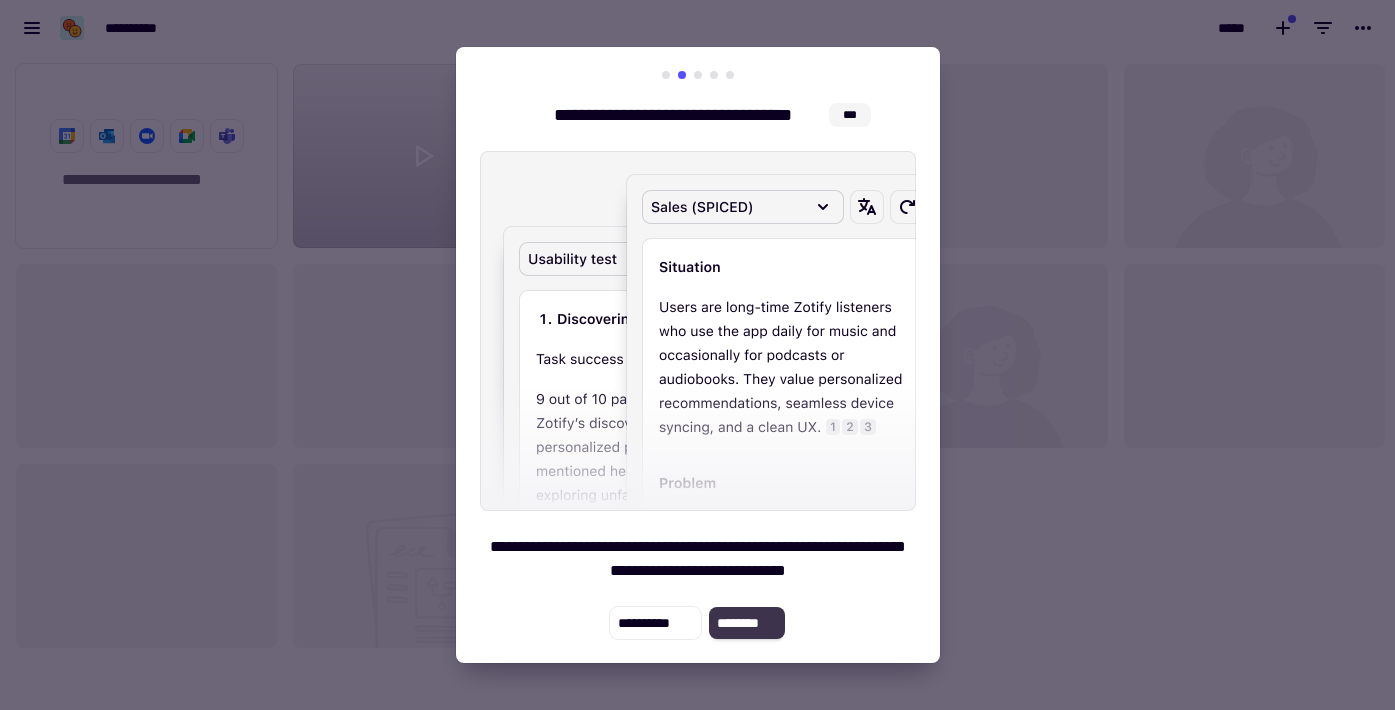 click on "********" 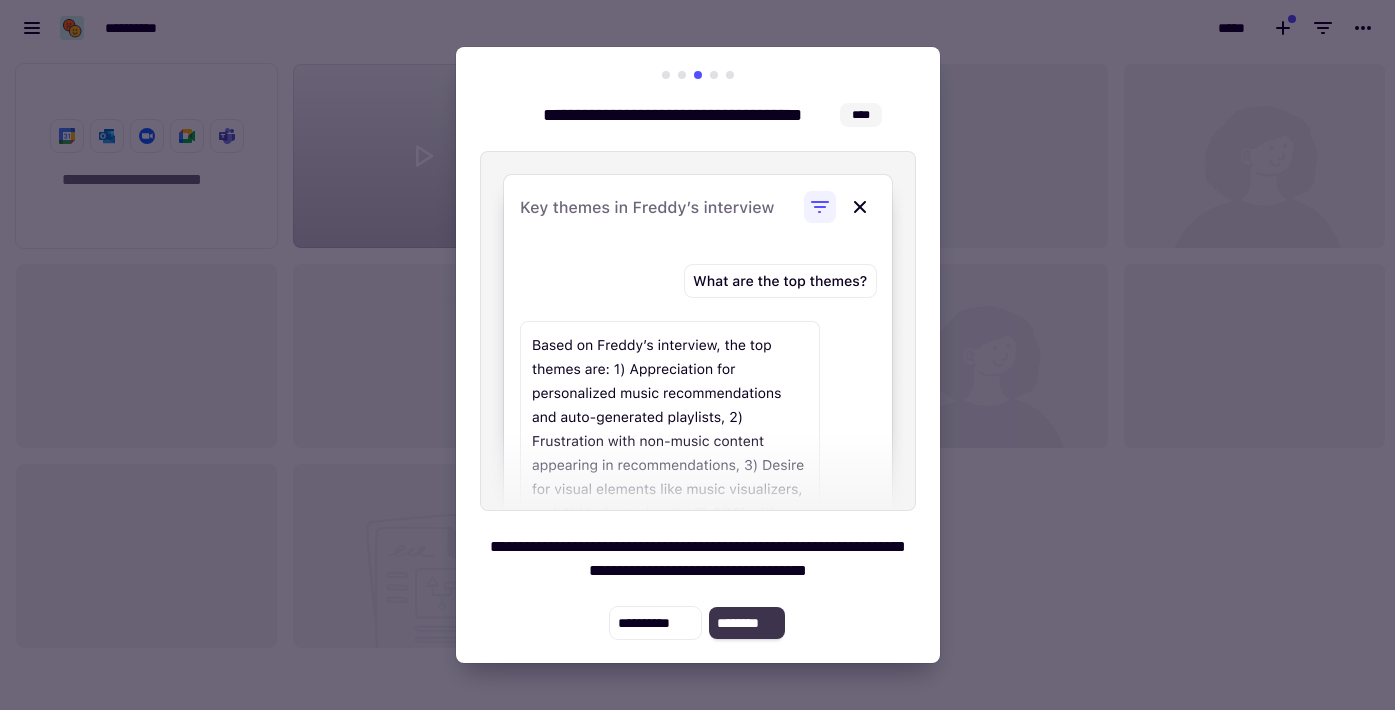 click on "********" 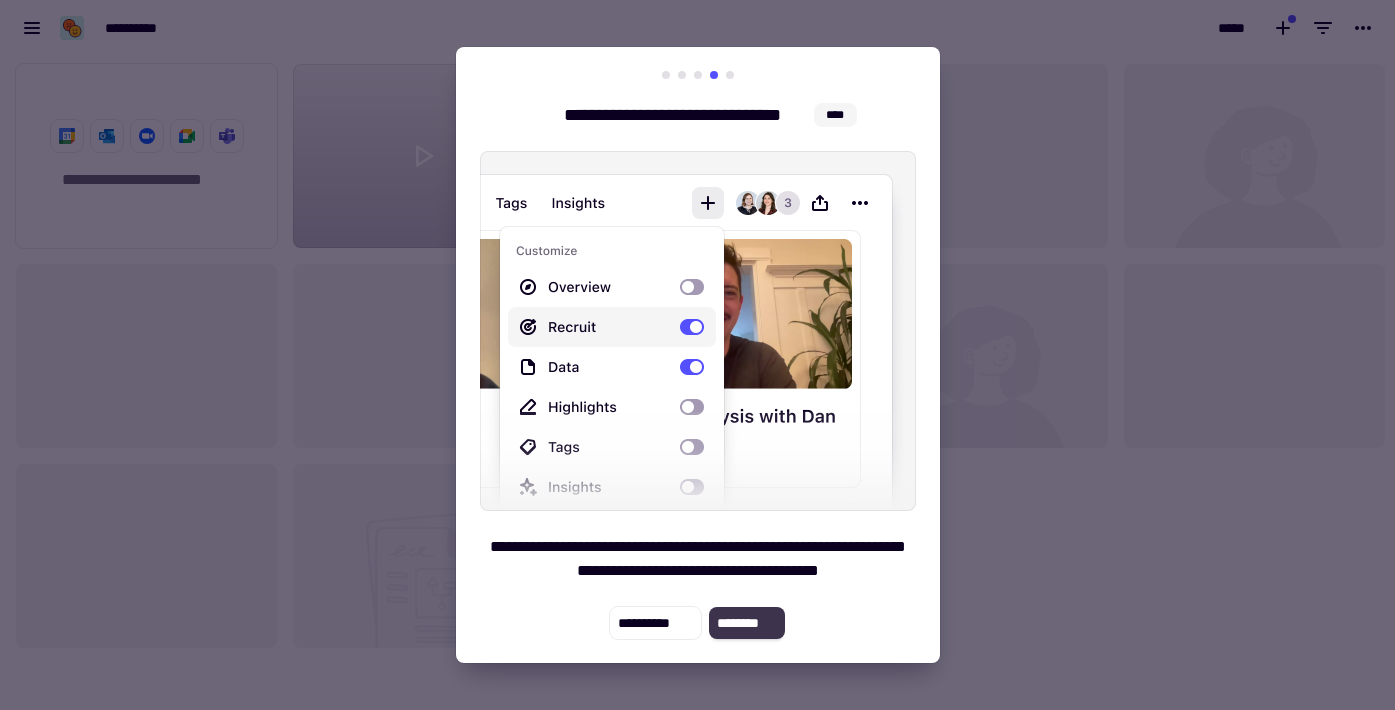 click on "********" 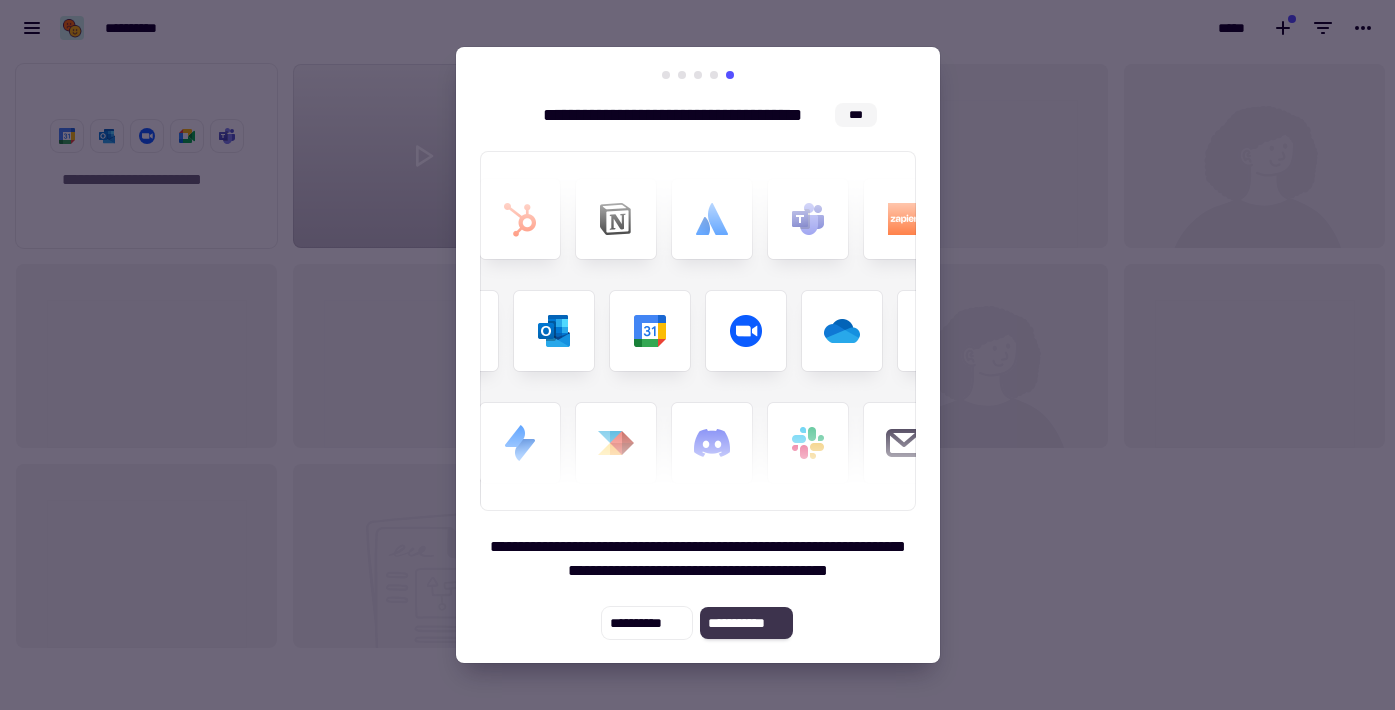 click on "**********" 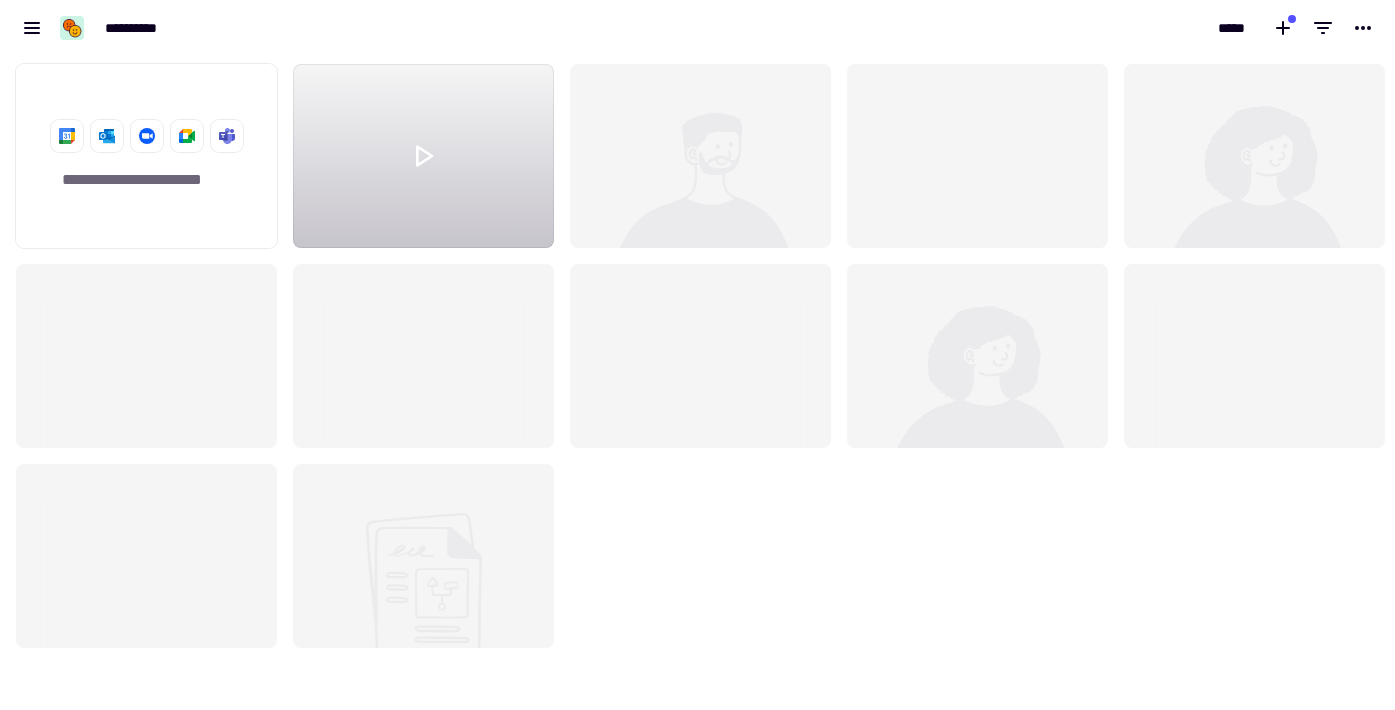 click on "**********" at bounding box center (349, 28) 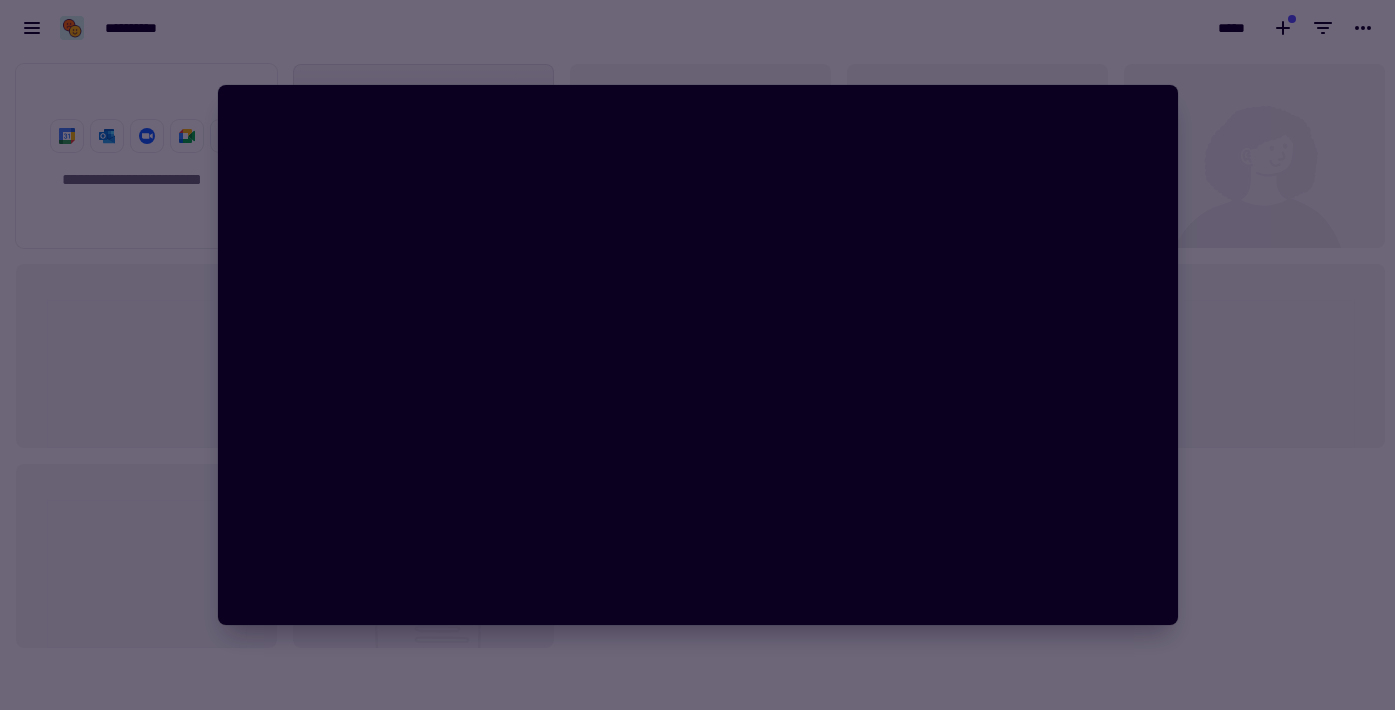 click at bounding box center (697, 355) 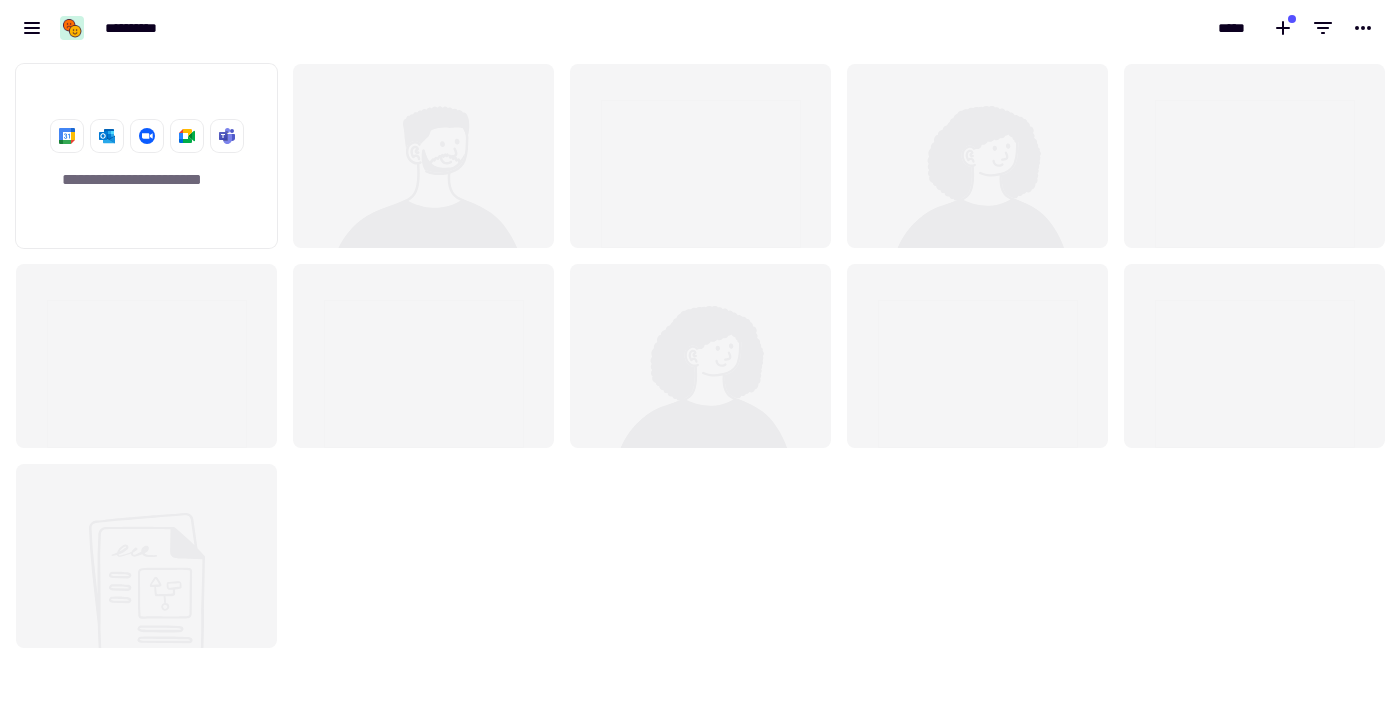 click 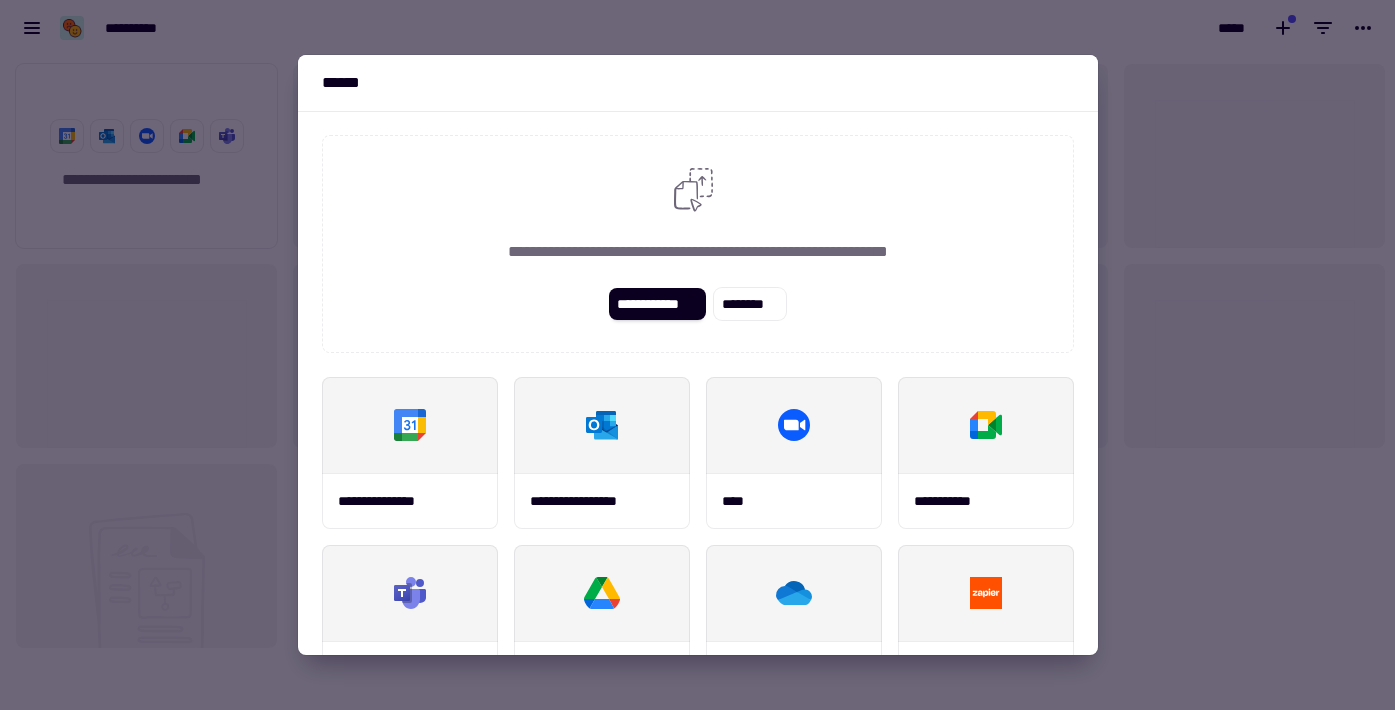 click at bounding box center [697, 355] 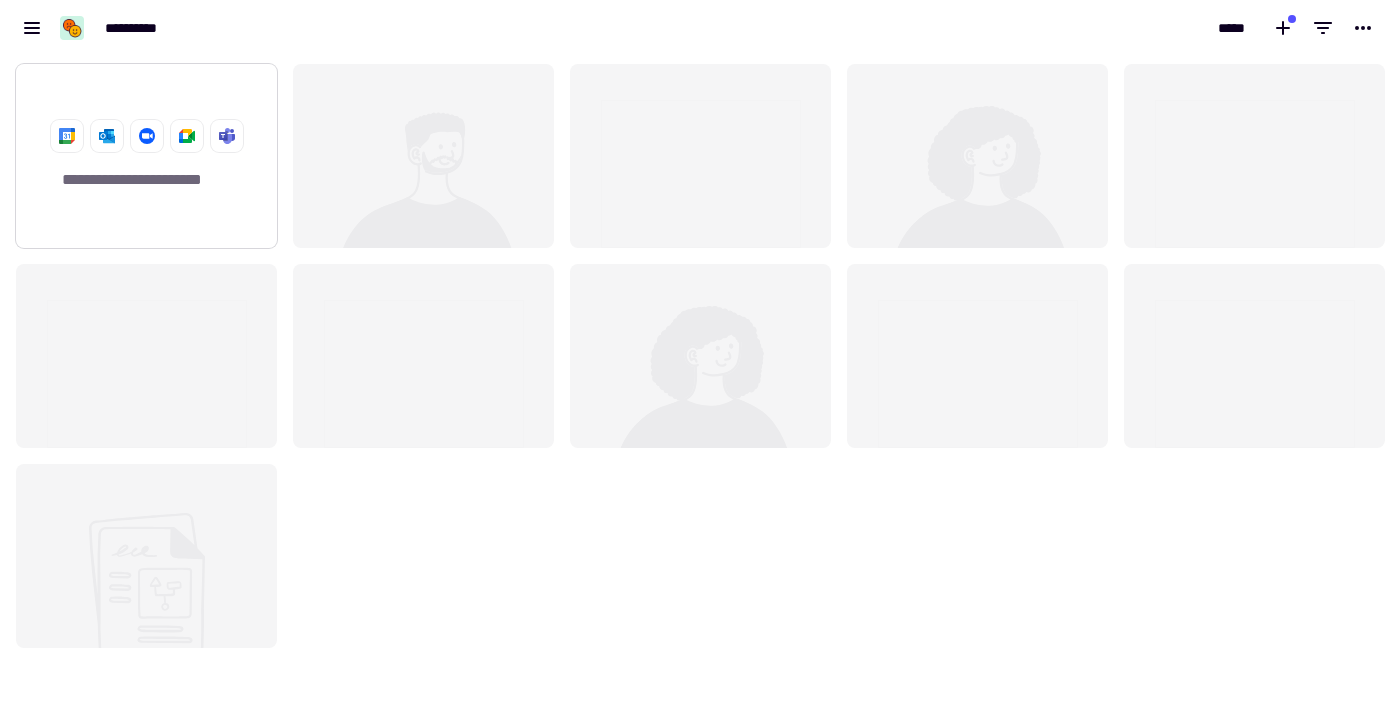 drag, startPoint x: 143, startPoint y: 165, endPoint x: 132, endPoint y: 158, distance: 13.038404 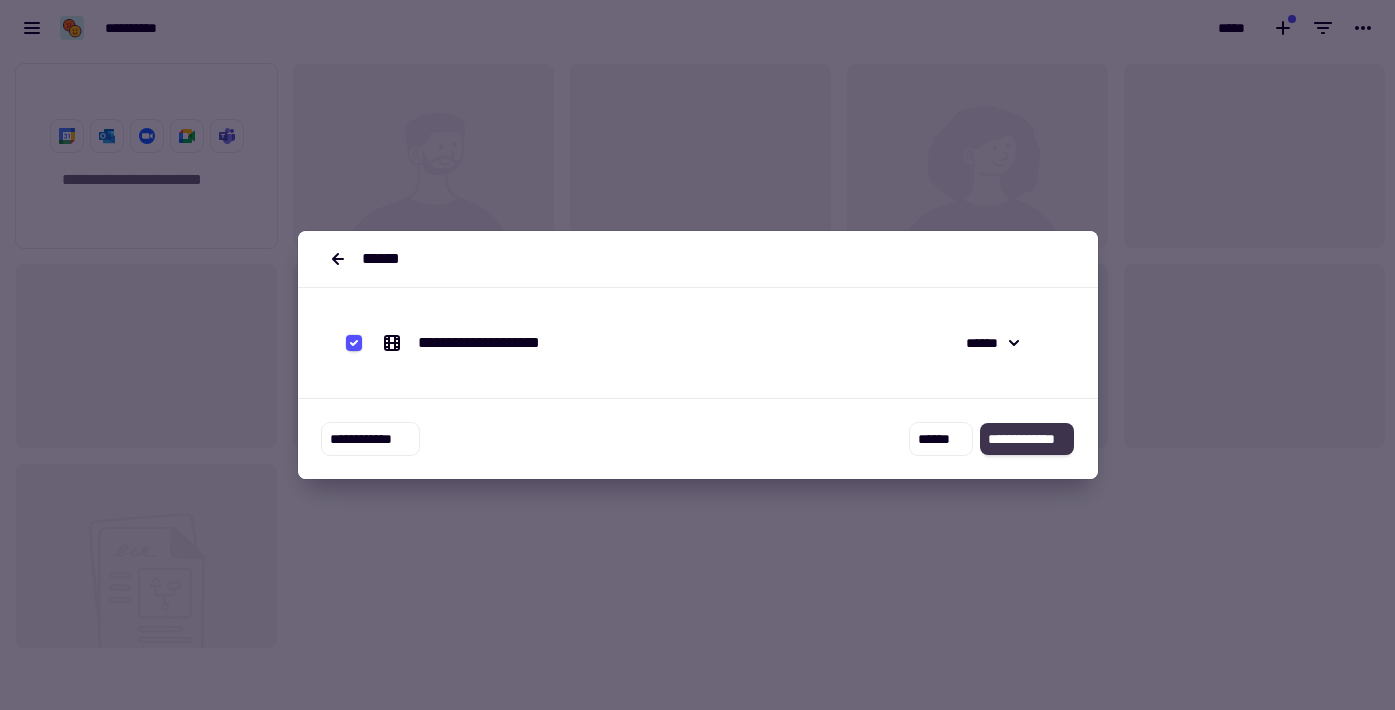 click on "**********" 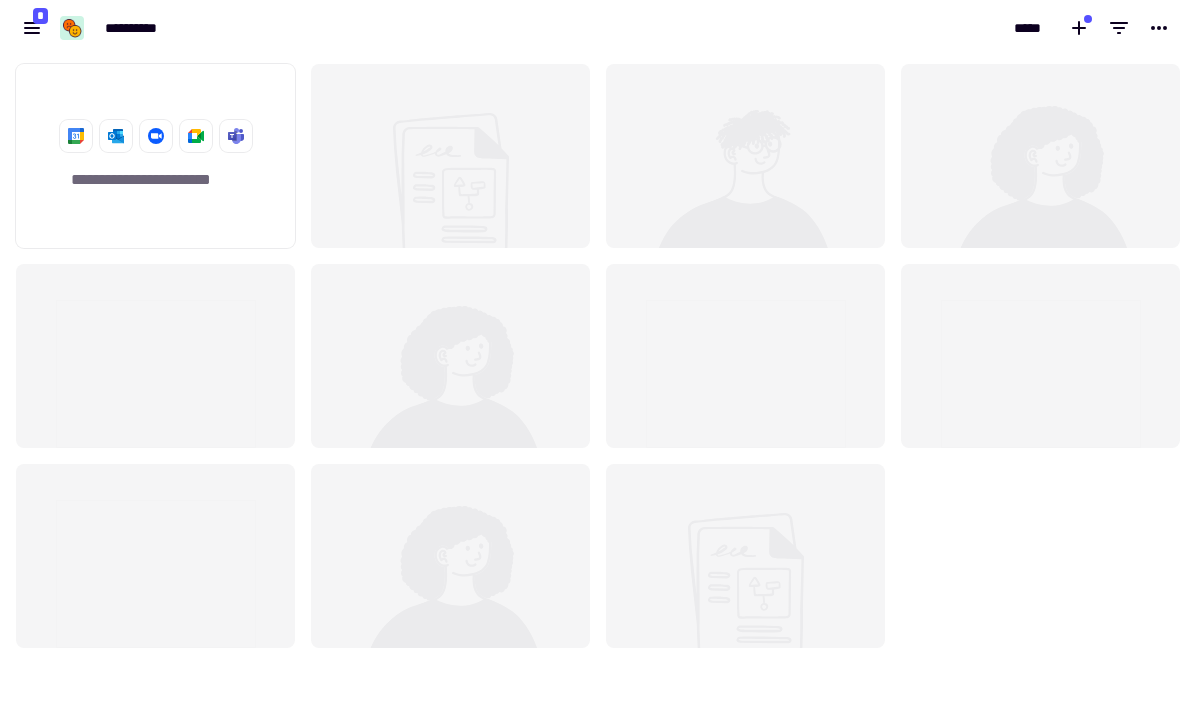 scroll, scrollTop: 16, scrollLeft: 16, axis: both 